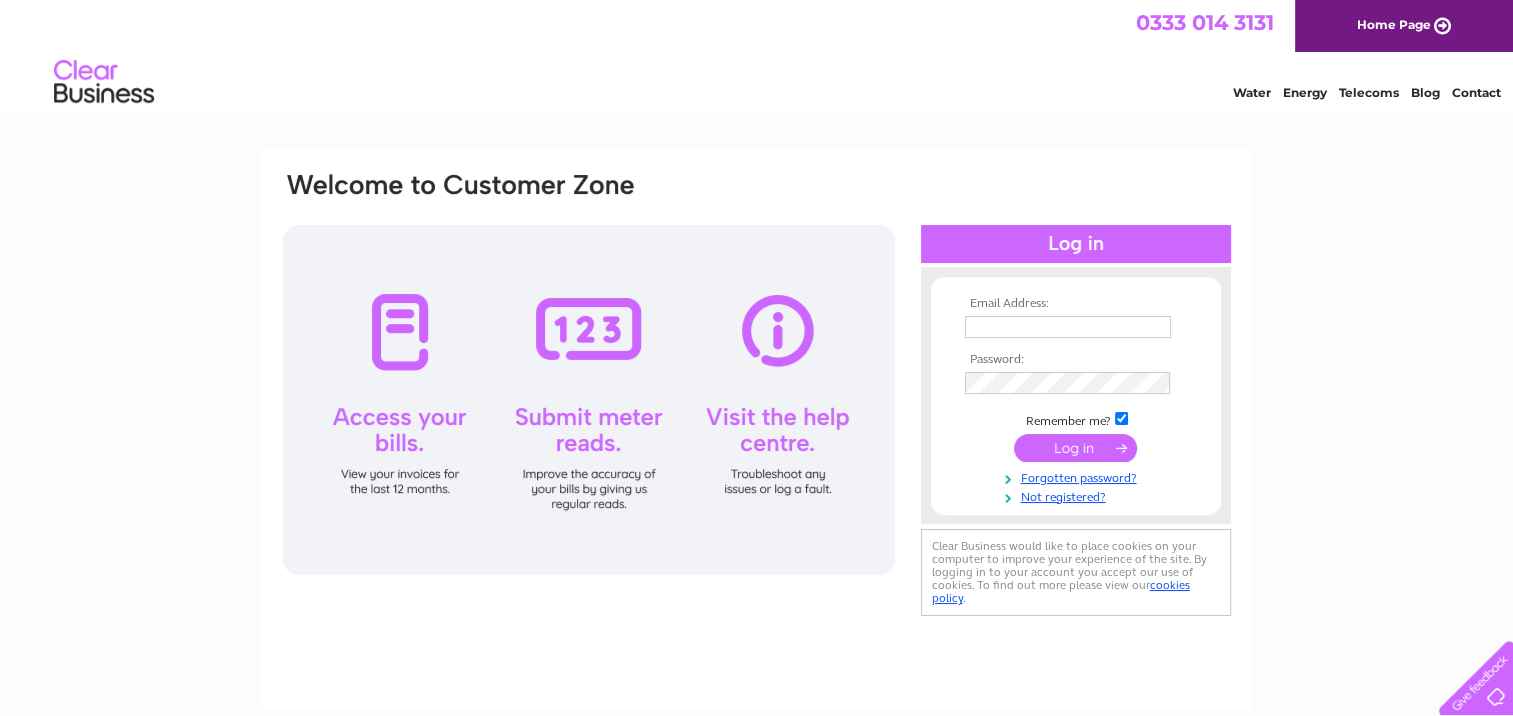 scroll, scrollTop: 0, scrollLeft: 0, axis: both 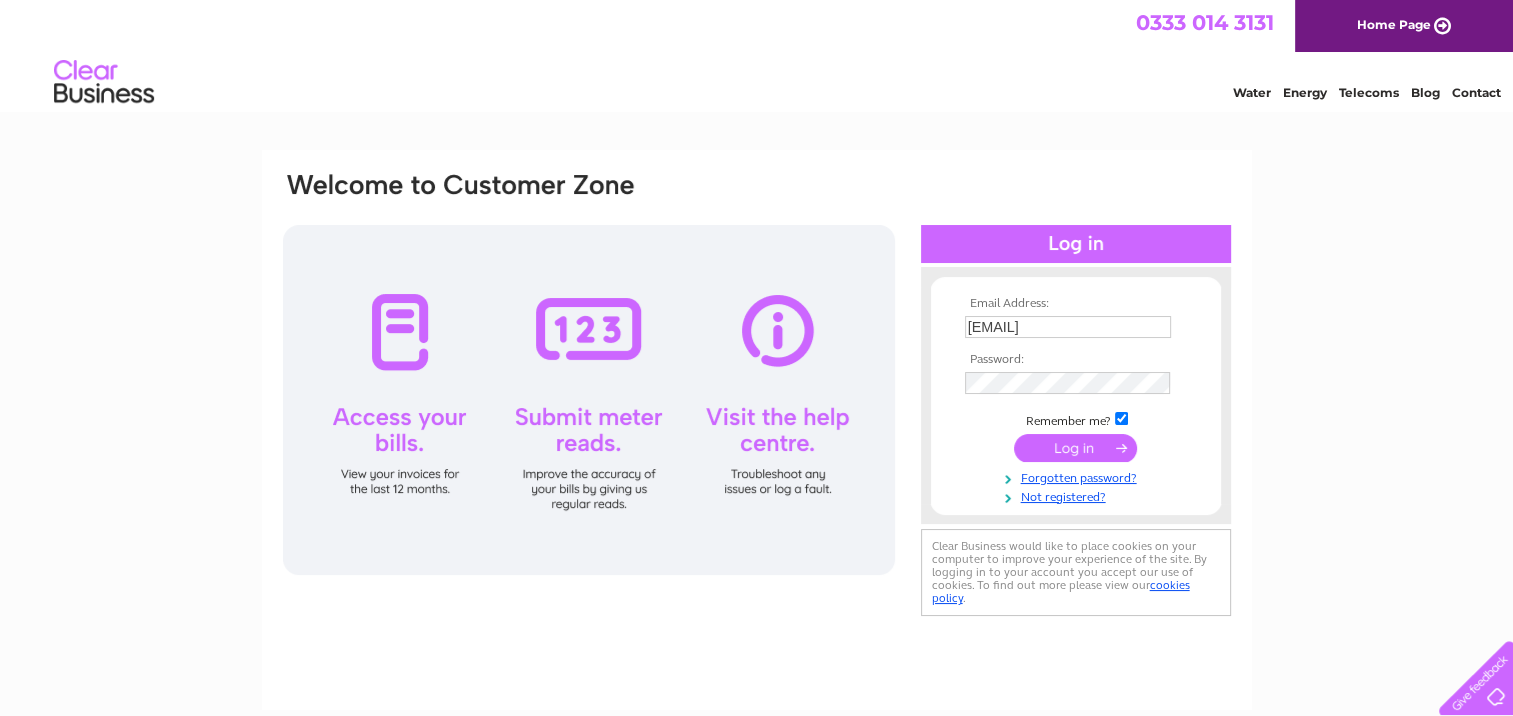 click at bounding box center [1075, 448] 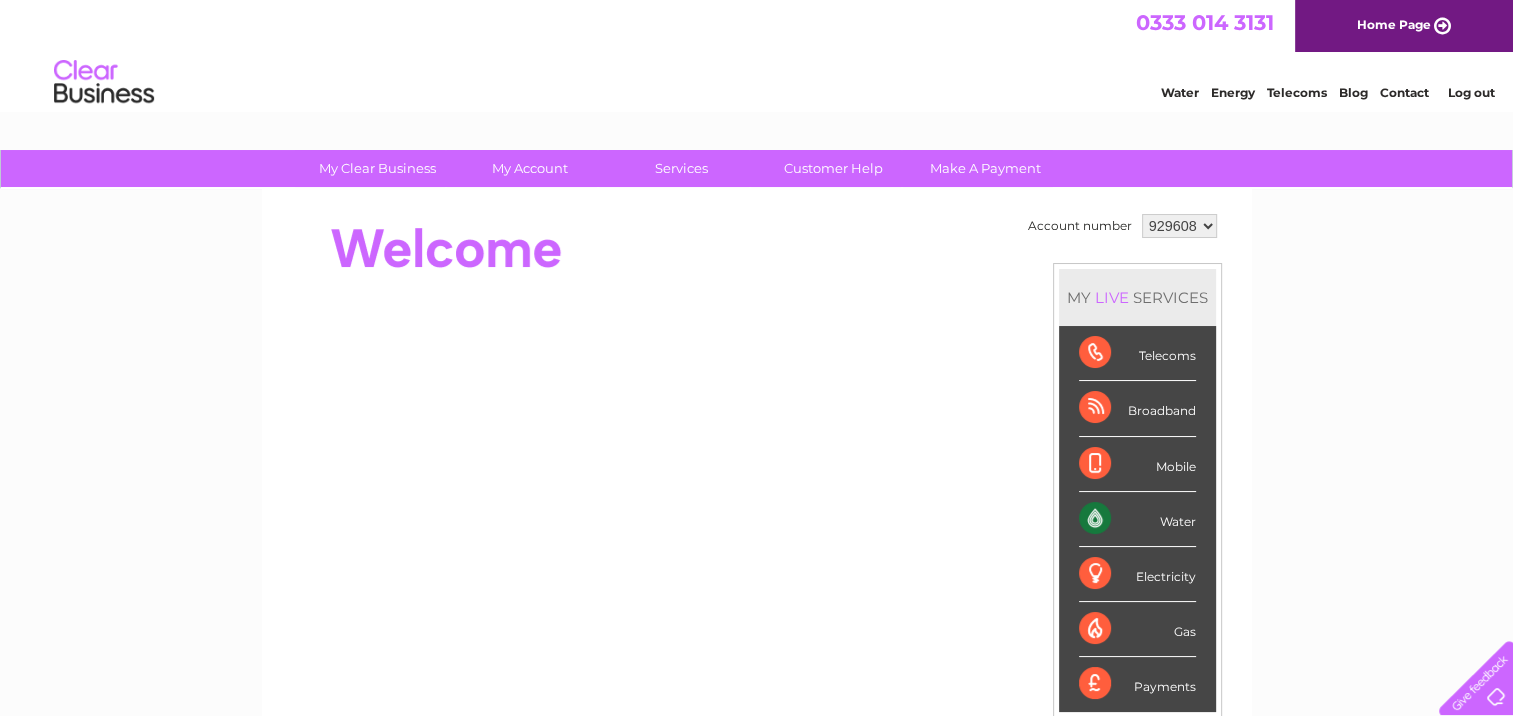scroll, scrollTop: 0, scrollLeft: 0, axis: both 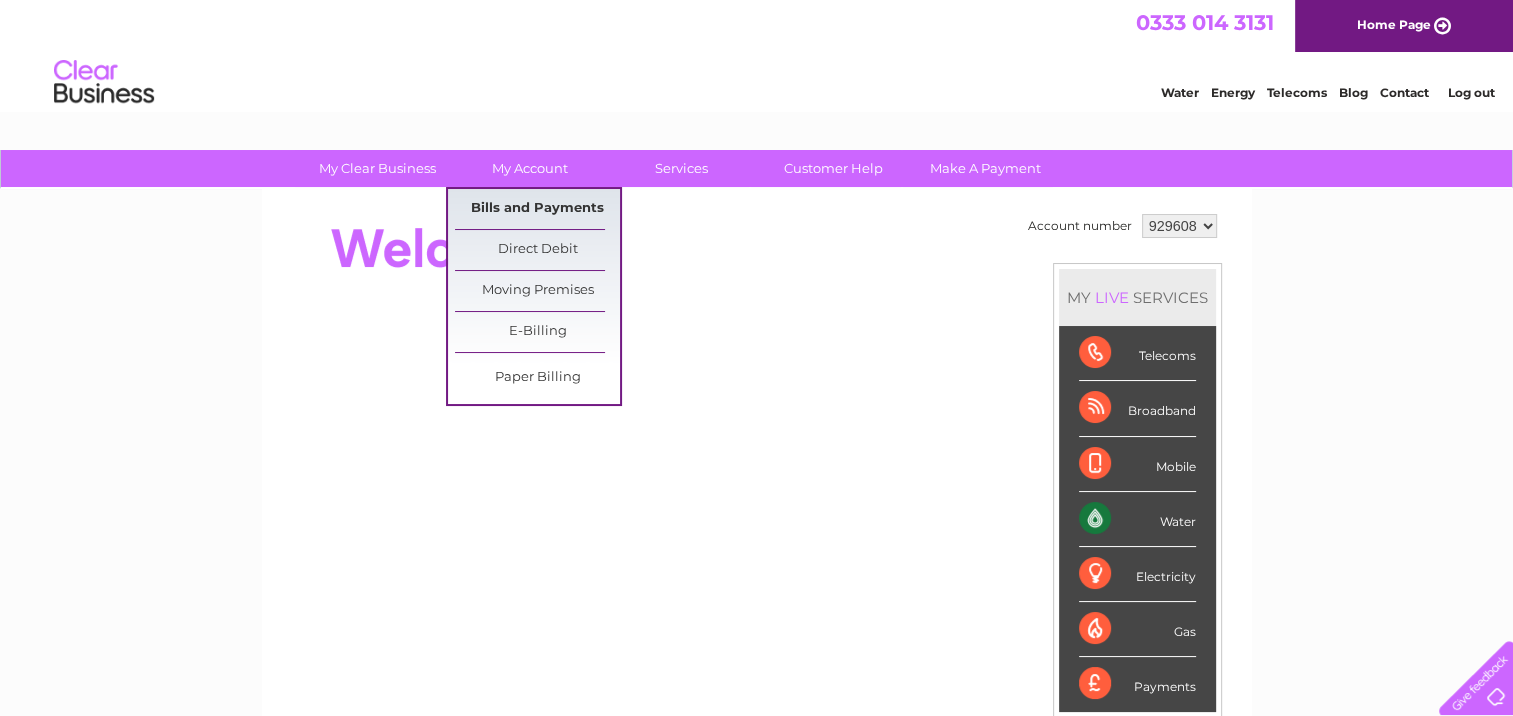 click on "Bills and Payments" at bounding box center [537, 209] 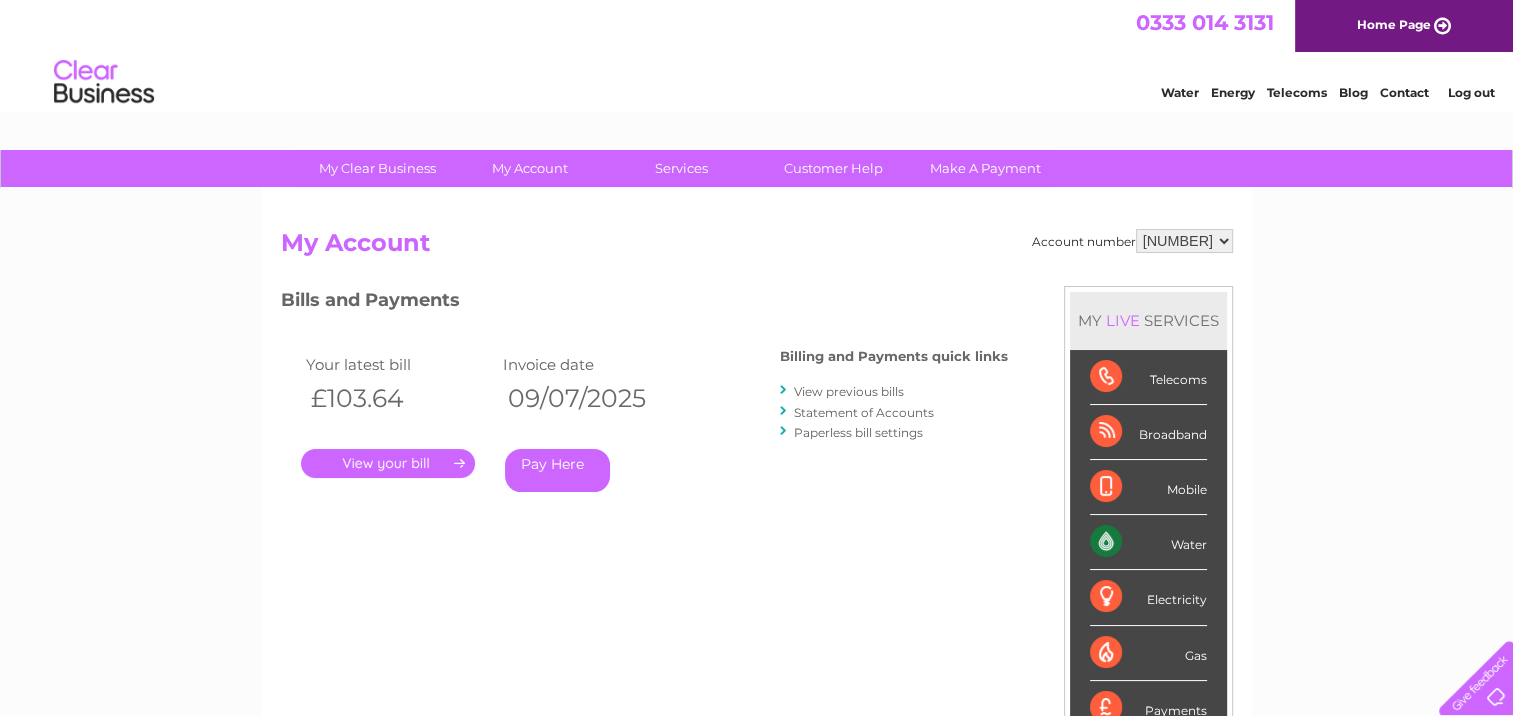 scroll, scrollTop: 0, scrollLeft: 0, axis: both 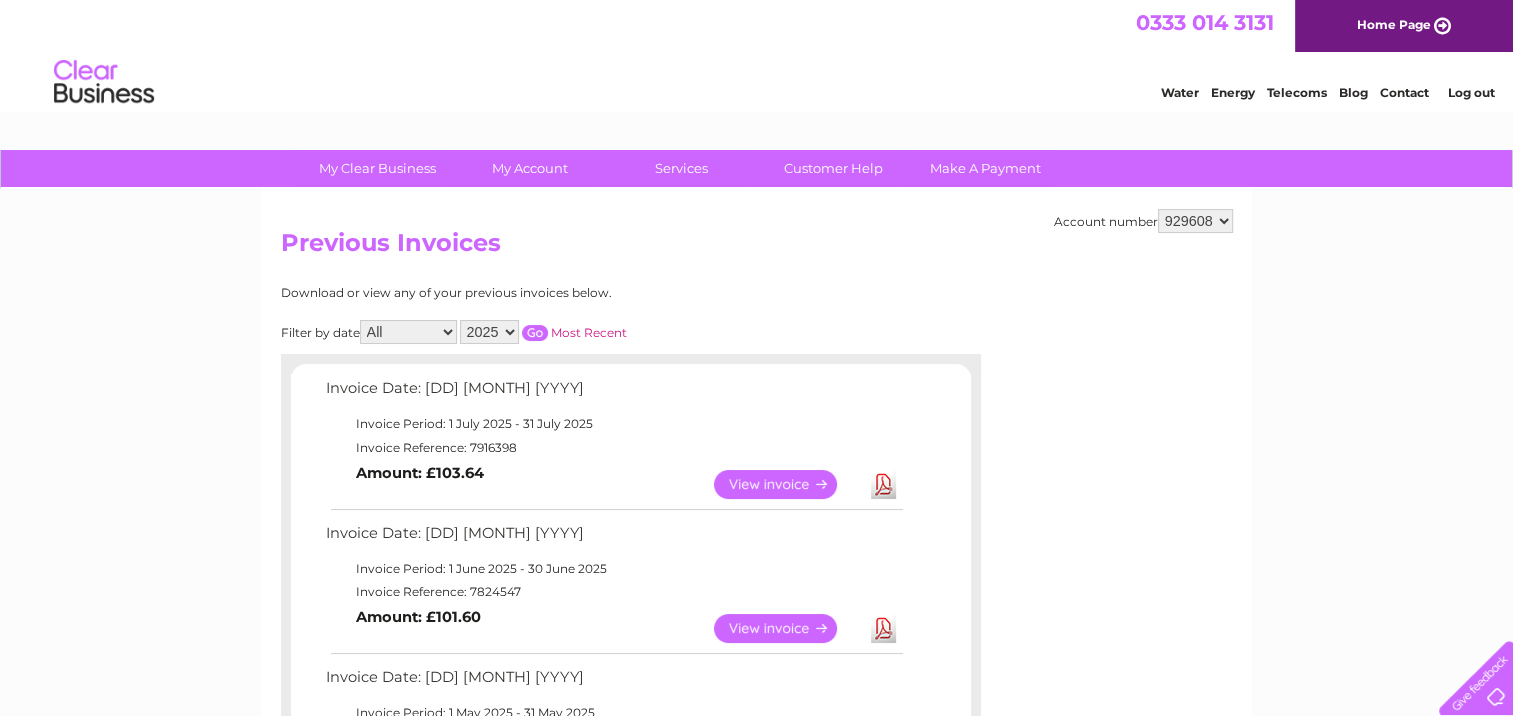 click on "View" at bounding box center (787, 484) 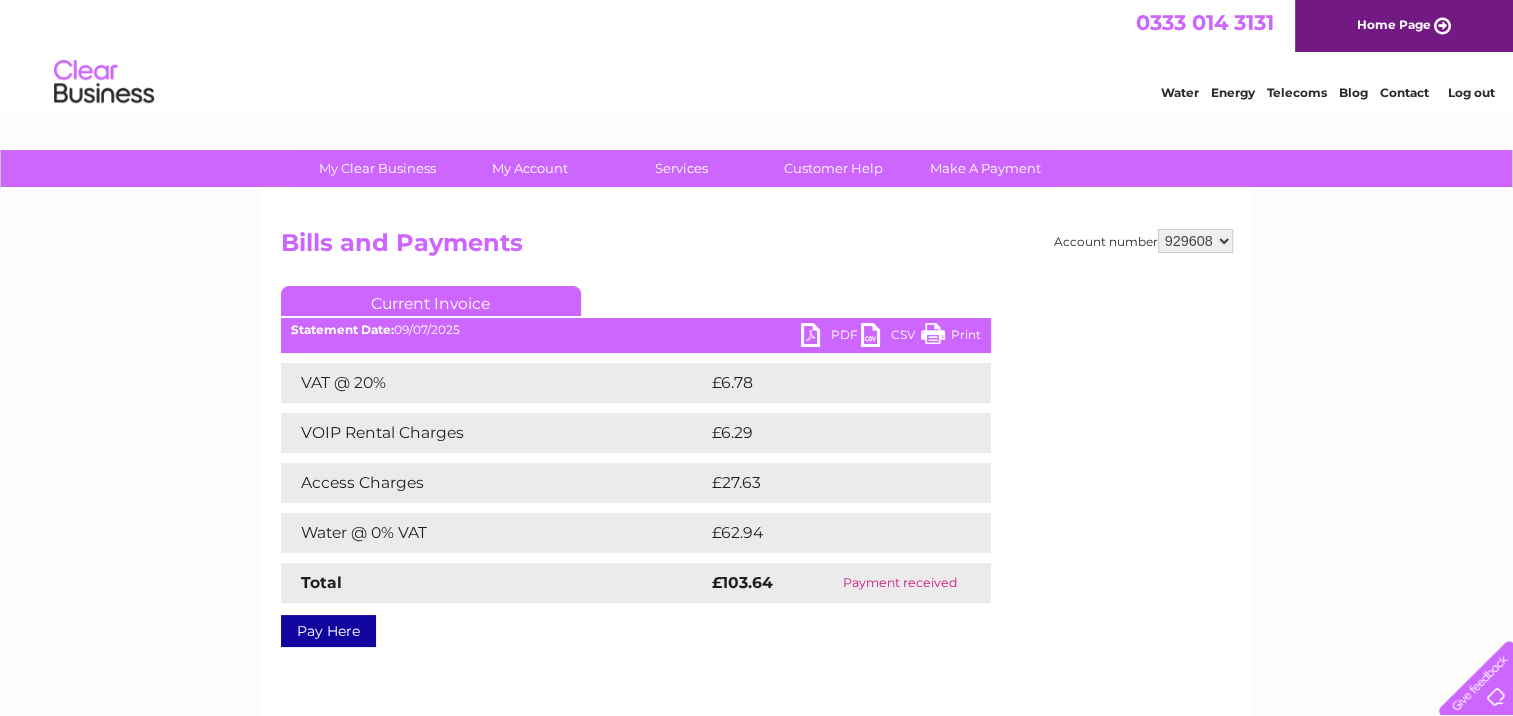 scroll, scrollTop: 0, scrollLeft: 0, axis: both 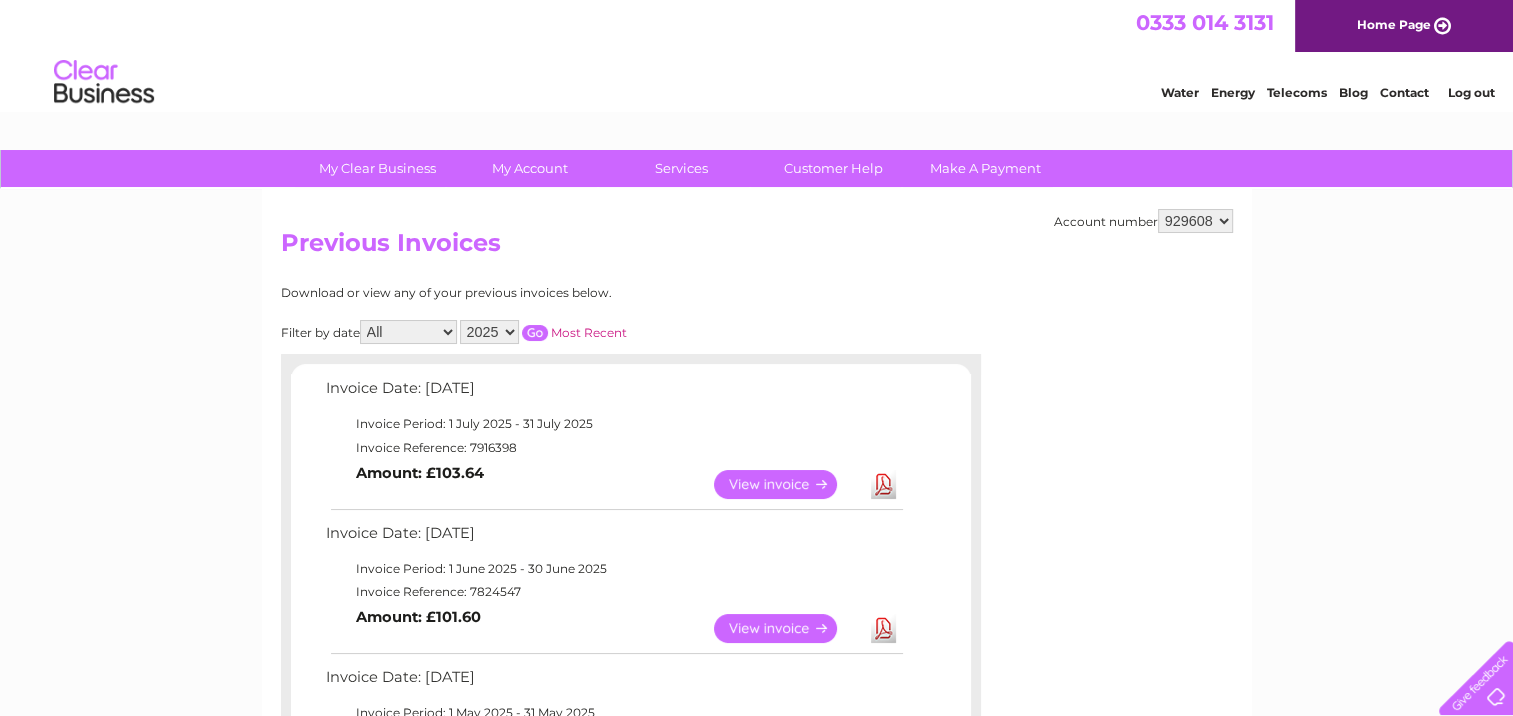 click on "Download" at bounding box center [883, 484] 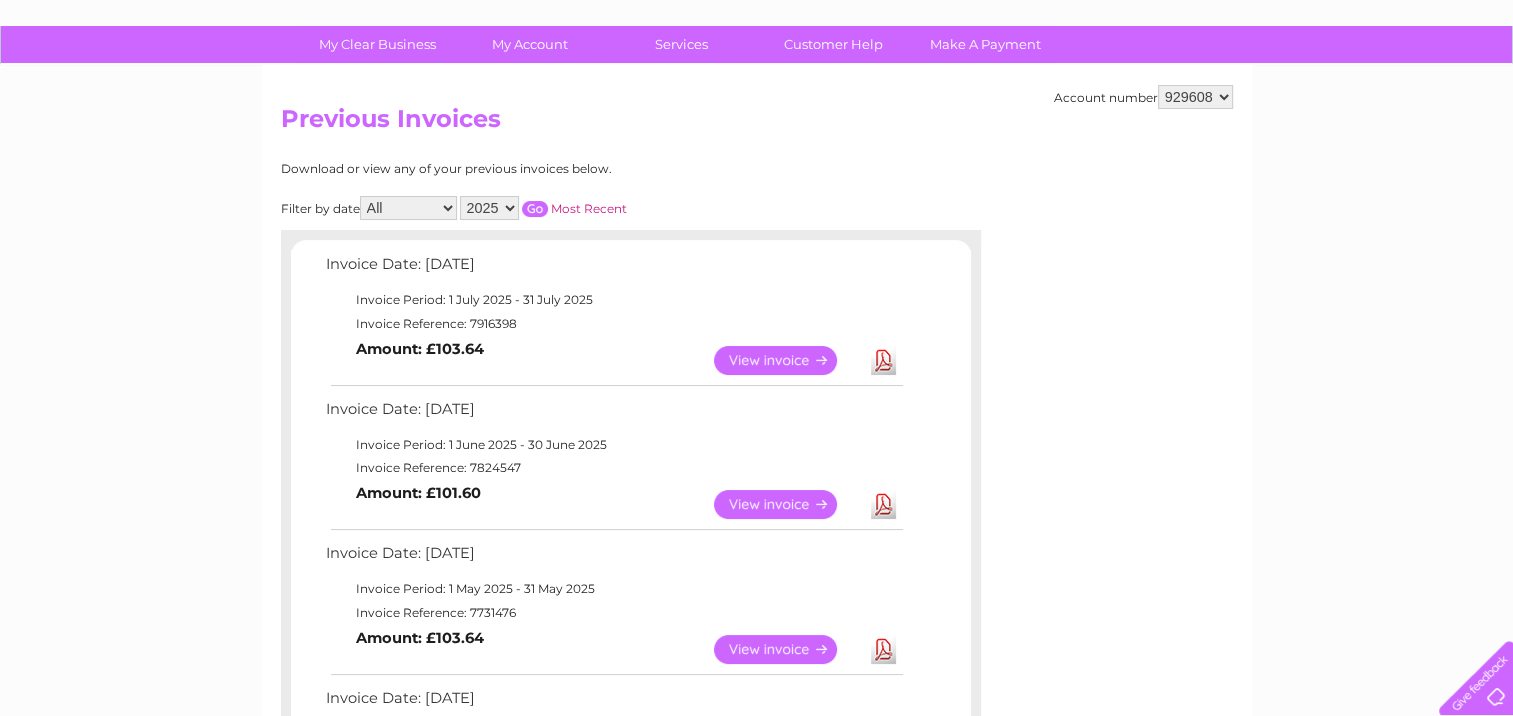scroll, scrollTop: 133, scrollLeft: 0, axis: vertical 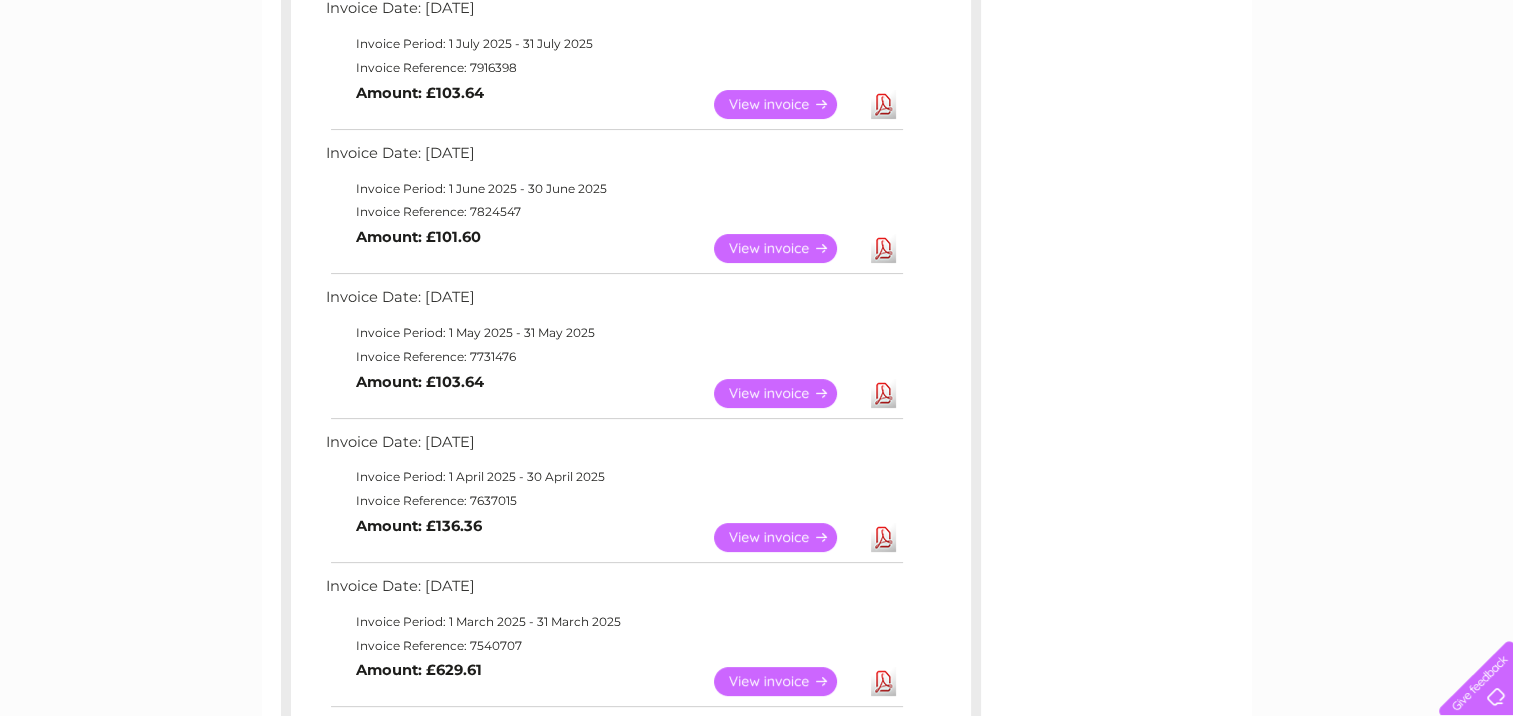 click on "View" at bounding box center (787, 393) 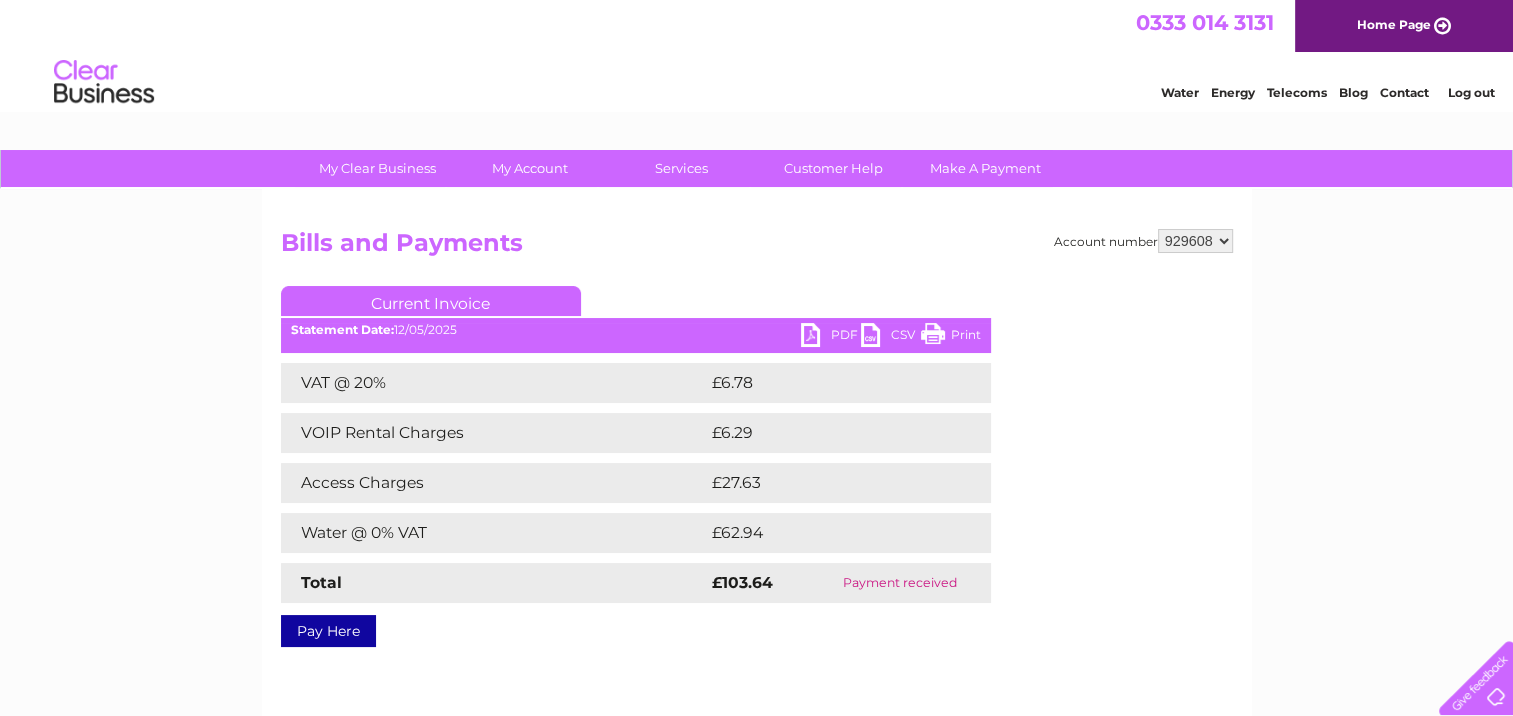scroll, scrollTop: 0, scrollLeft: 0, axis: both 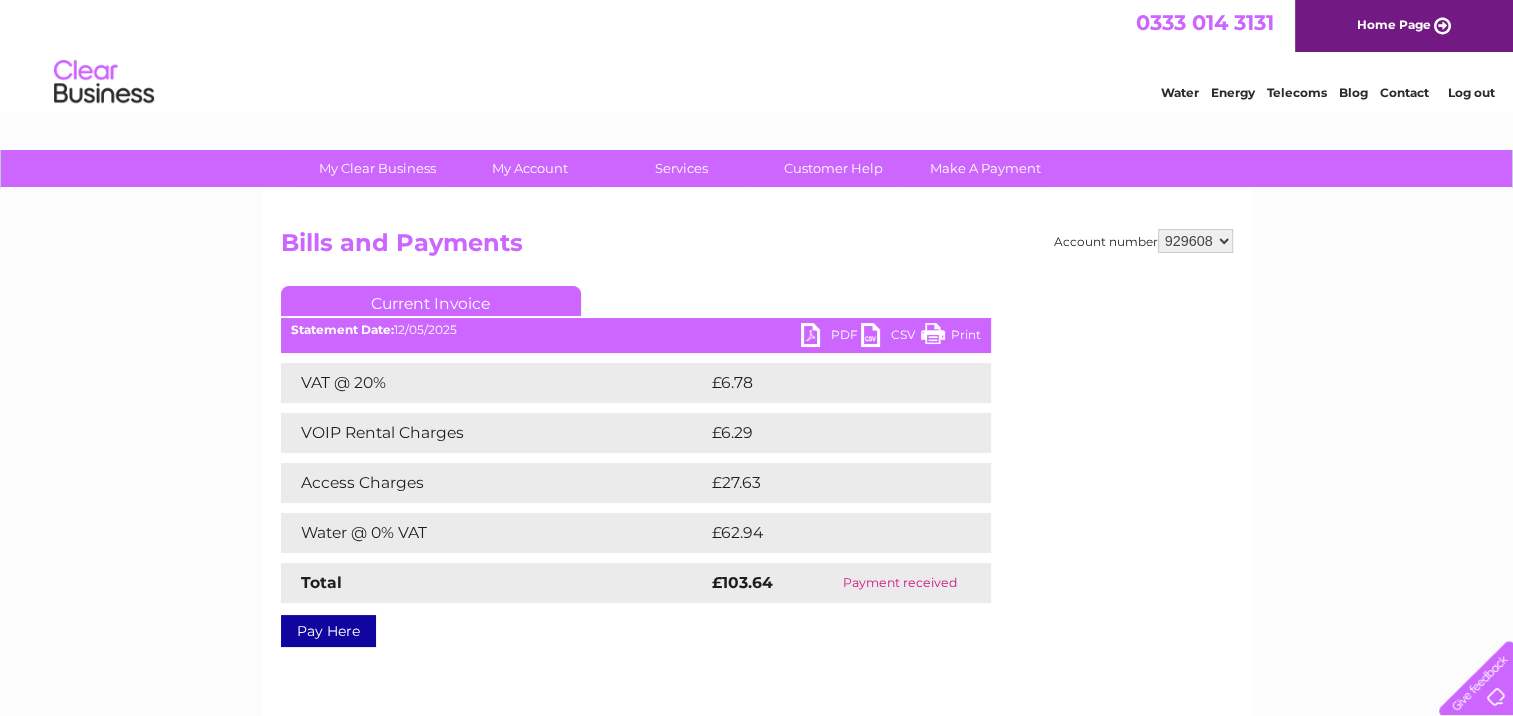 click on "PDF" at bounding box center [831, 337] 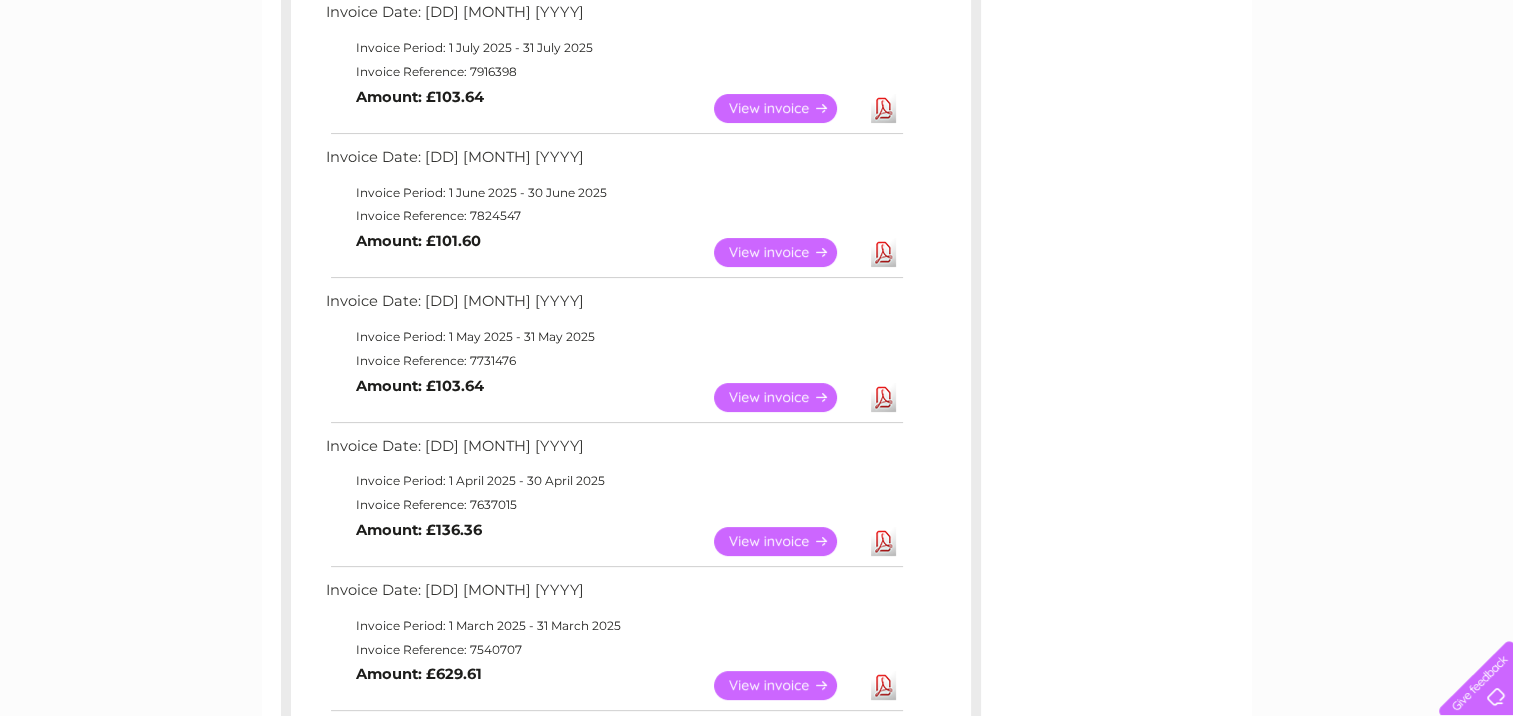 scroll, scrollTop: 0, scrollLeft: 0, axis: both 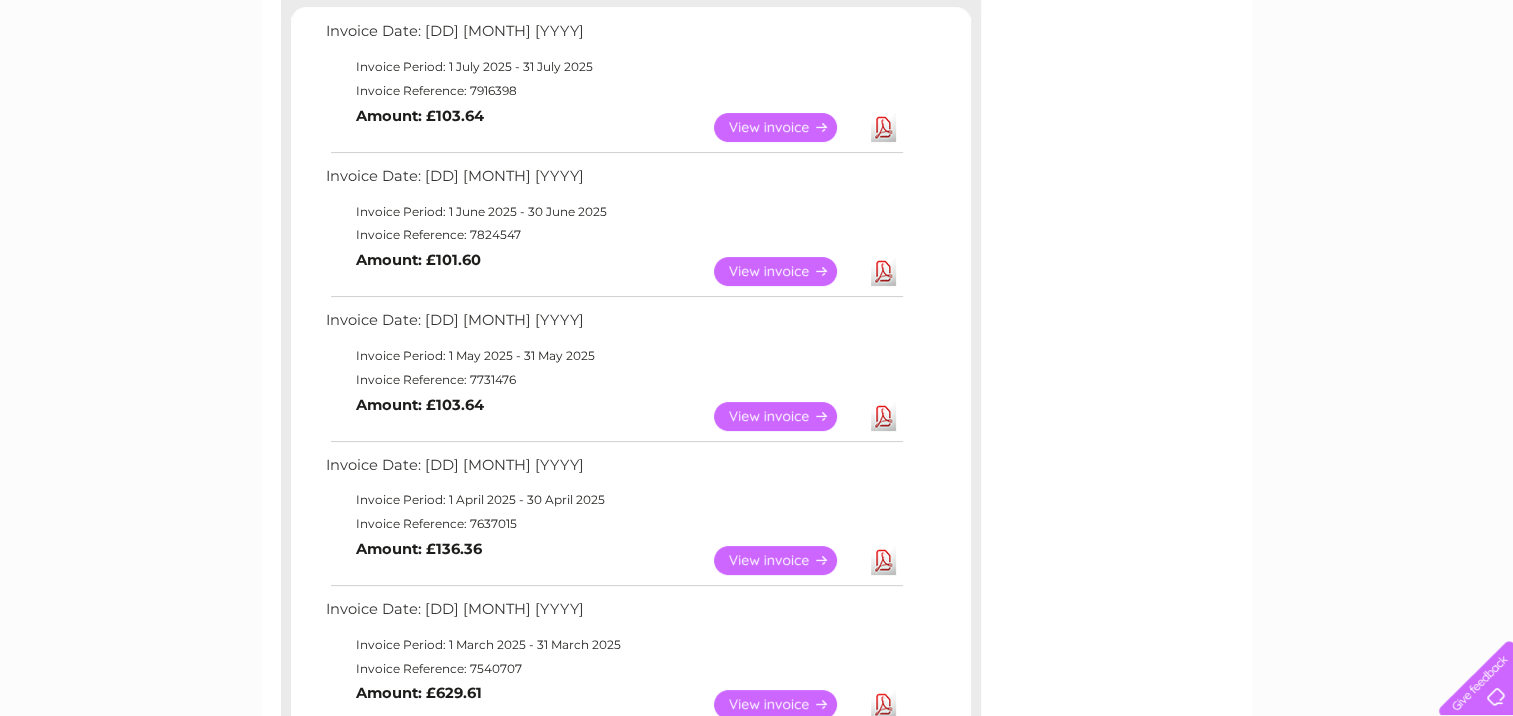 click on "View" at bounding box center (787, 271) 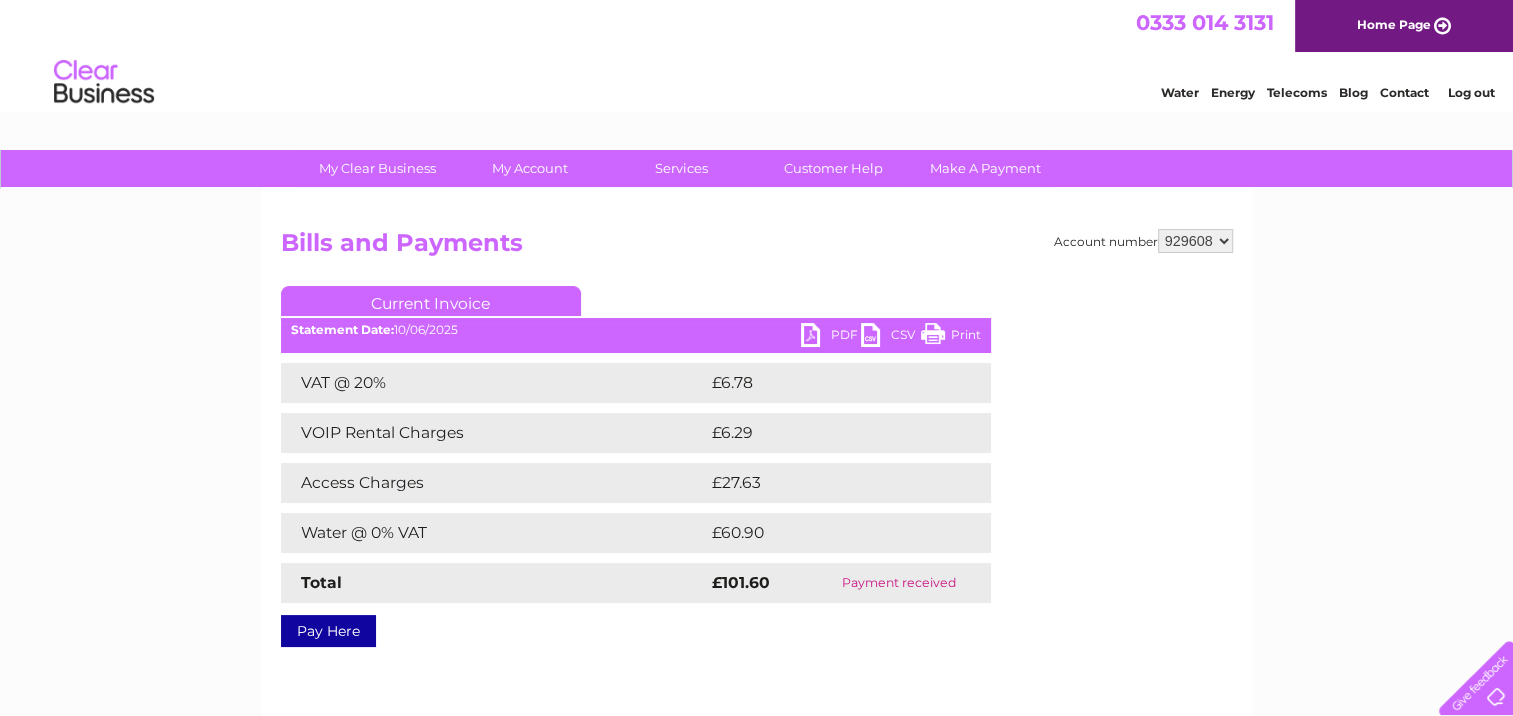 scroll, scrollTop: 0, scrollLeft: 0, axis: both 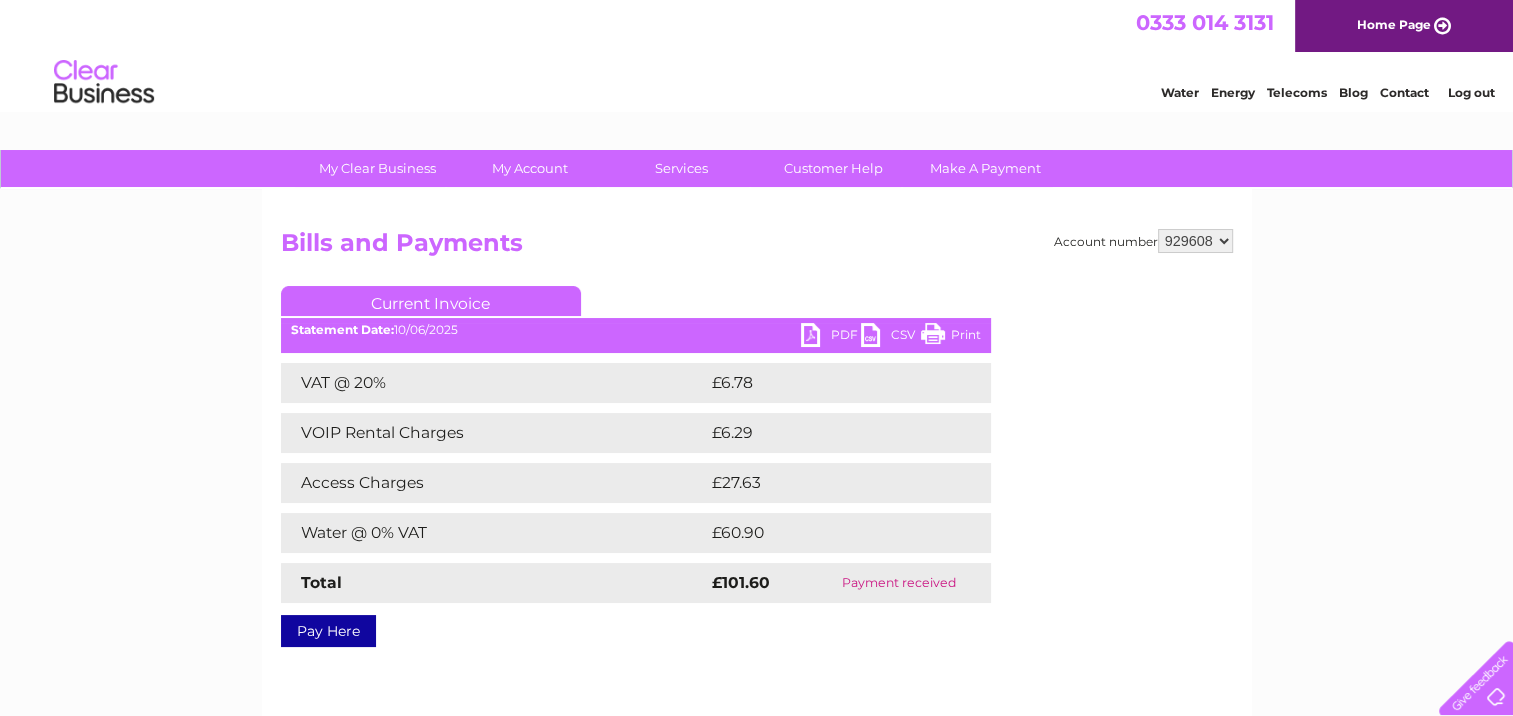 click on "PDF" at bounding box center (831, 337) 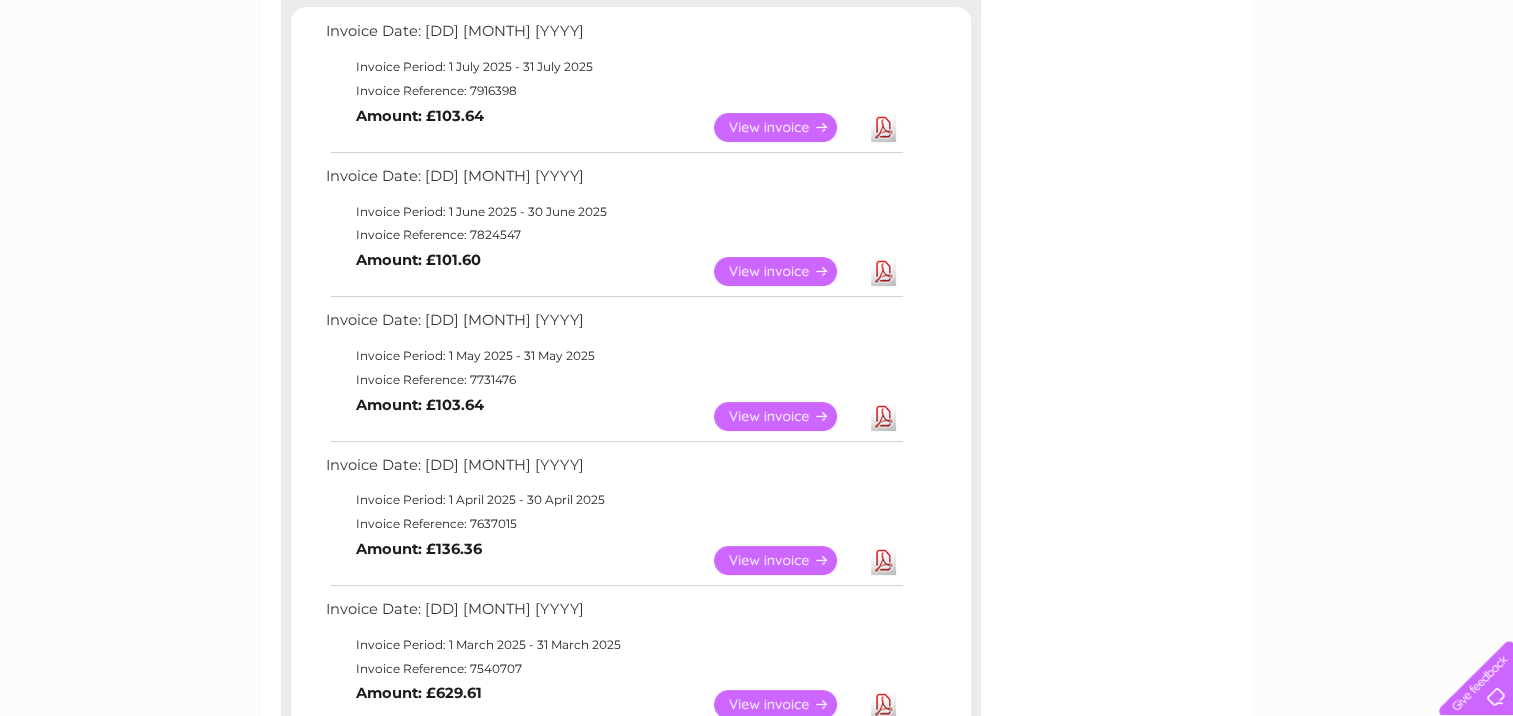 scroll, scrollTop: 0, scrollLeft: 0, axis: both 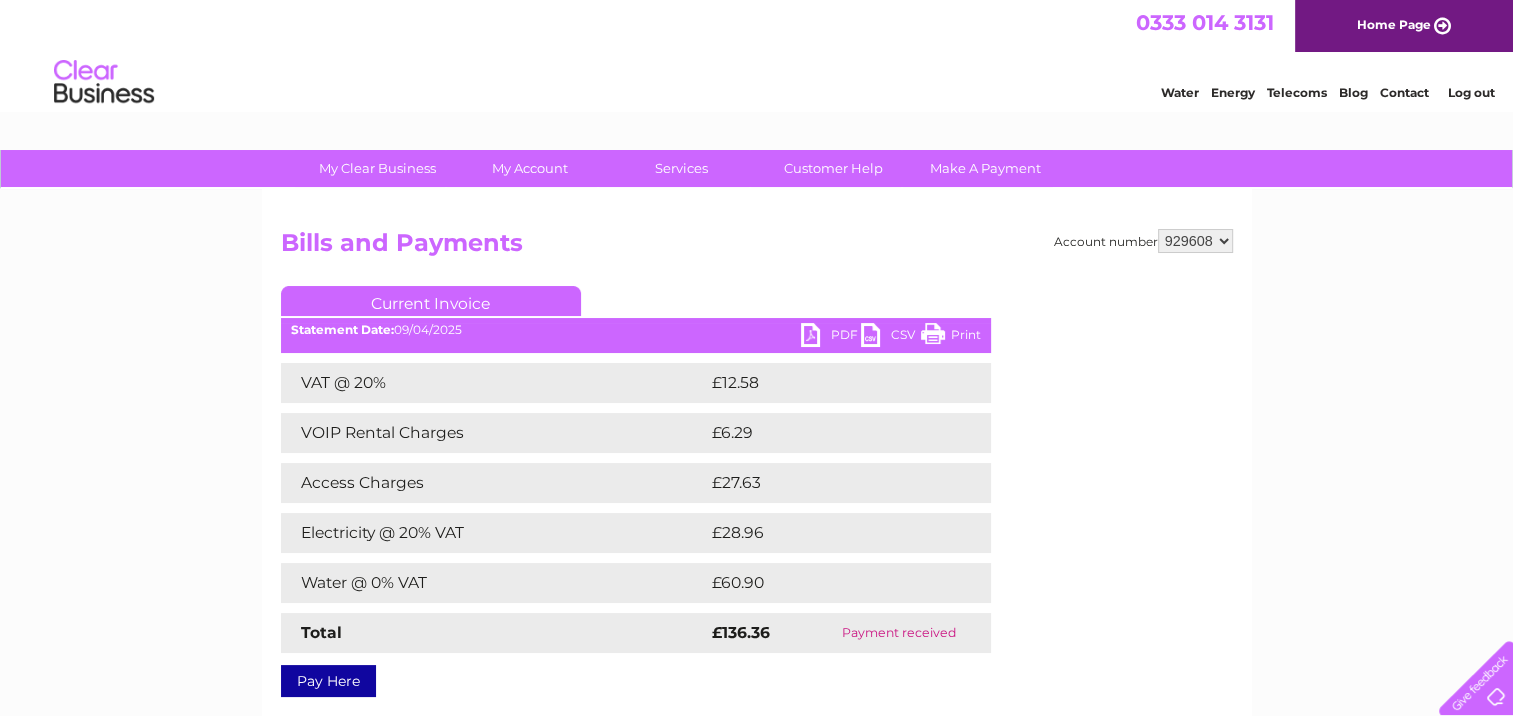 click on "Statement Date:  [DATE]" at bounding box center [636, 330] 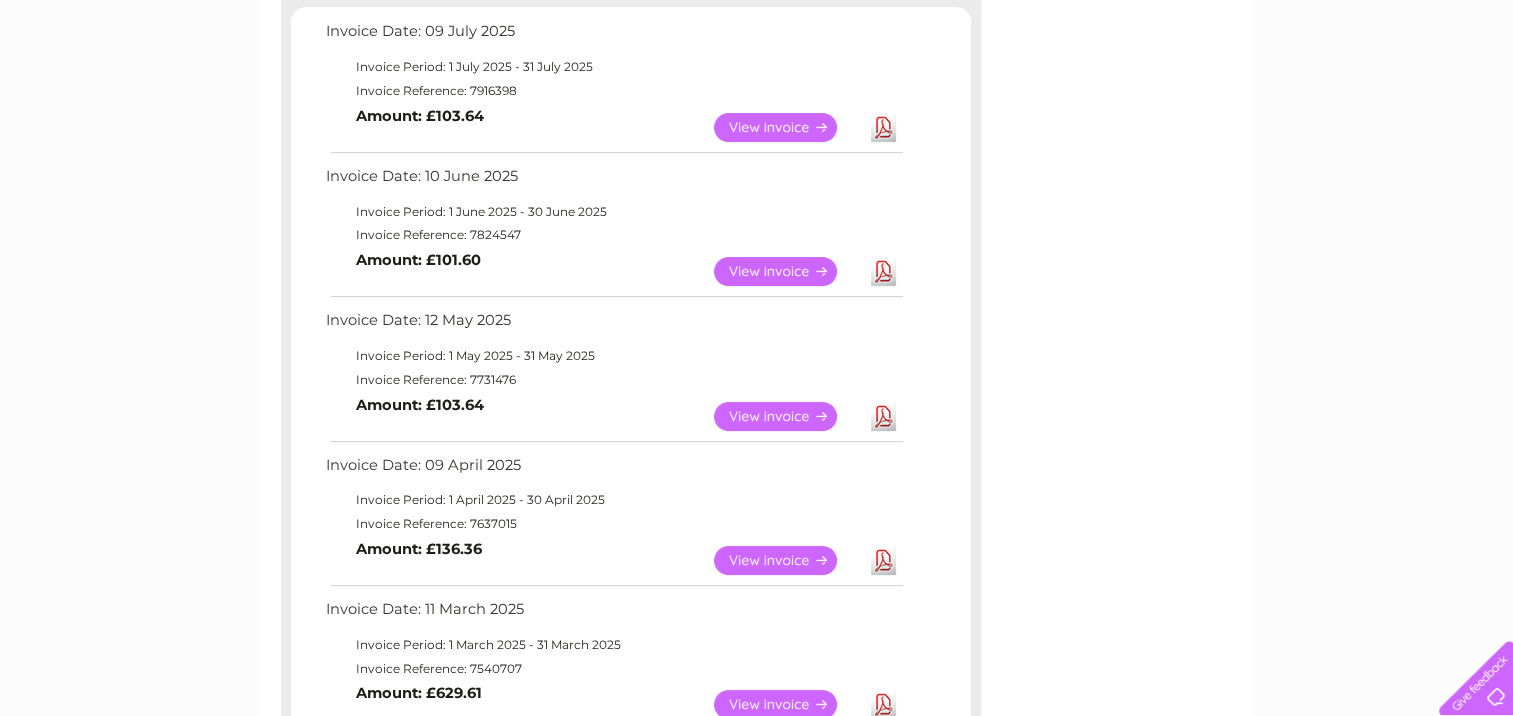 scroll, scrollTop: 0, scrollLeft: 0, axis: both 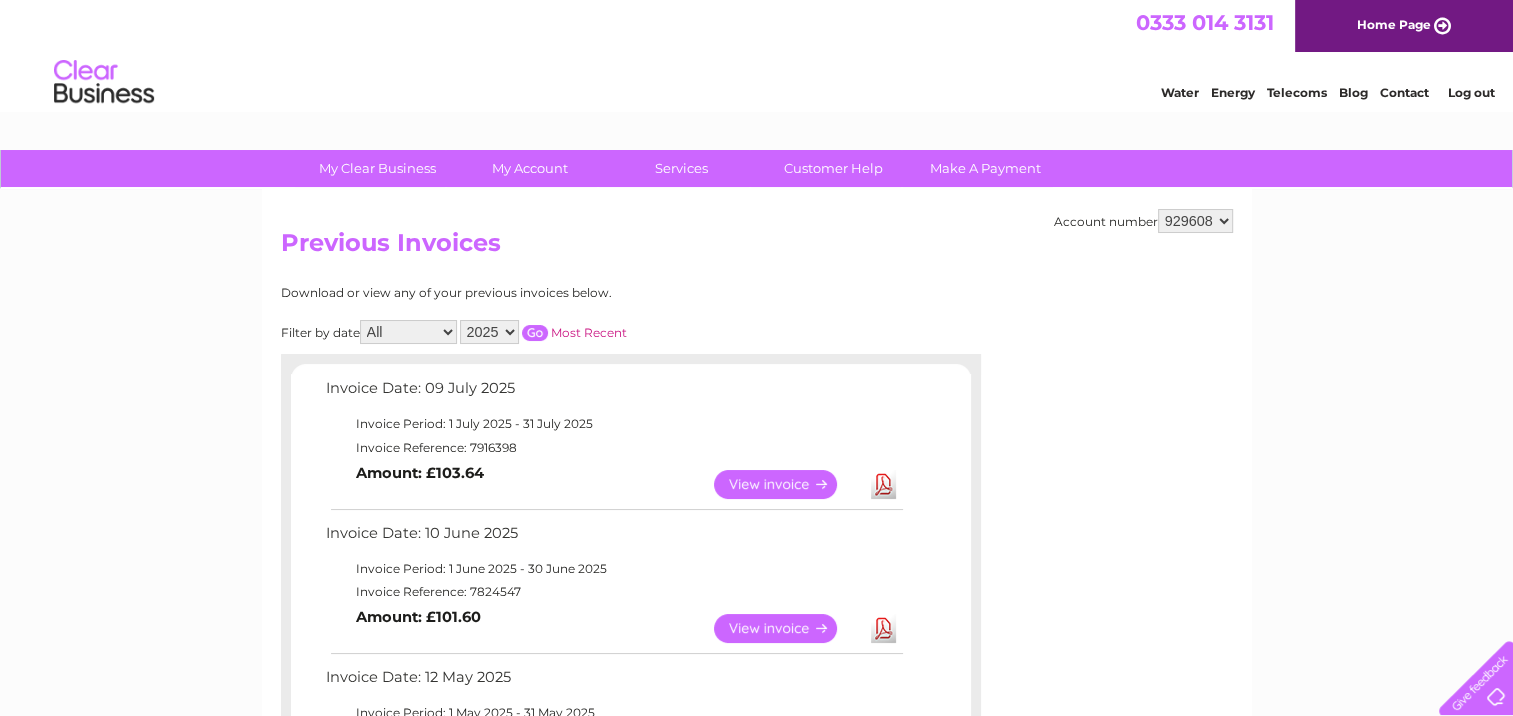 click on "View" at bounding box center [787, 484] 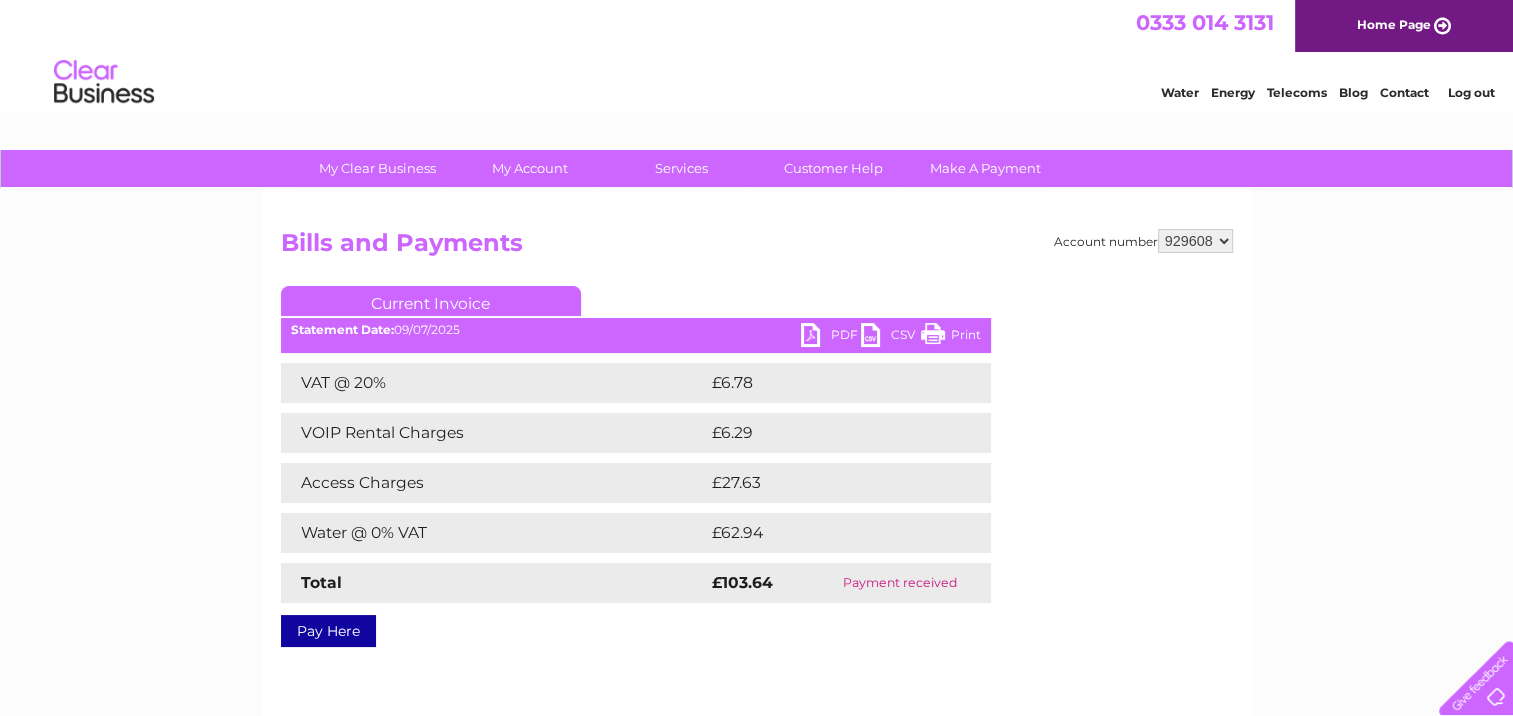 scroll, scrollTop: 0, scrollLeft: 0, axis: both 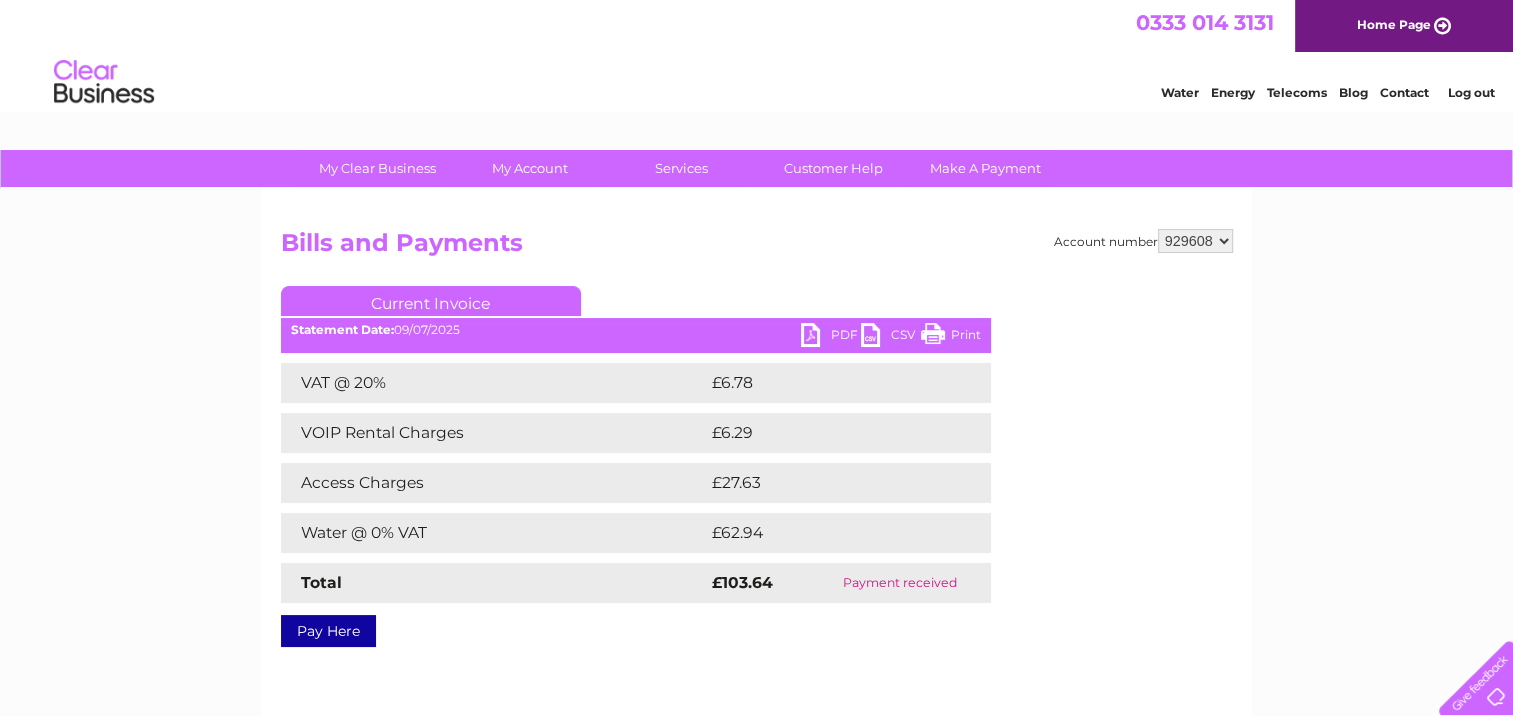 click on "PDF" at bounding box center [831, 337] 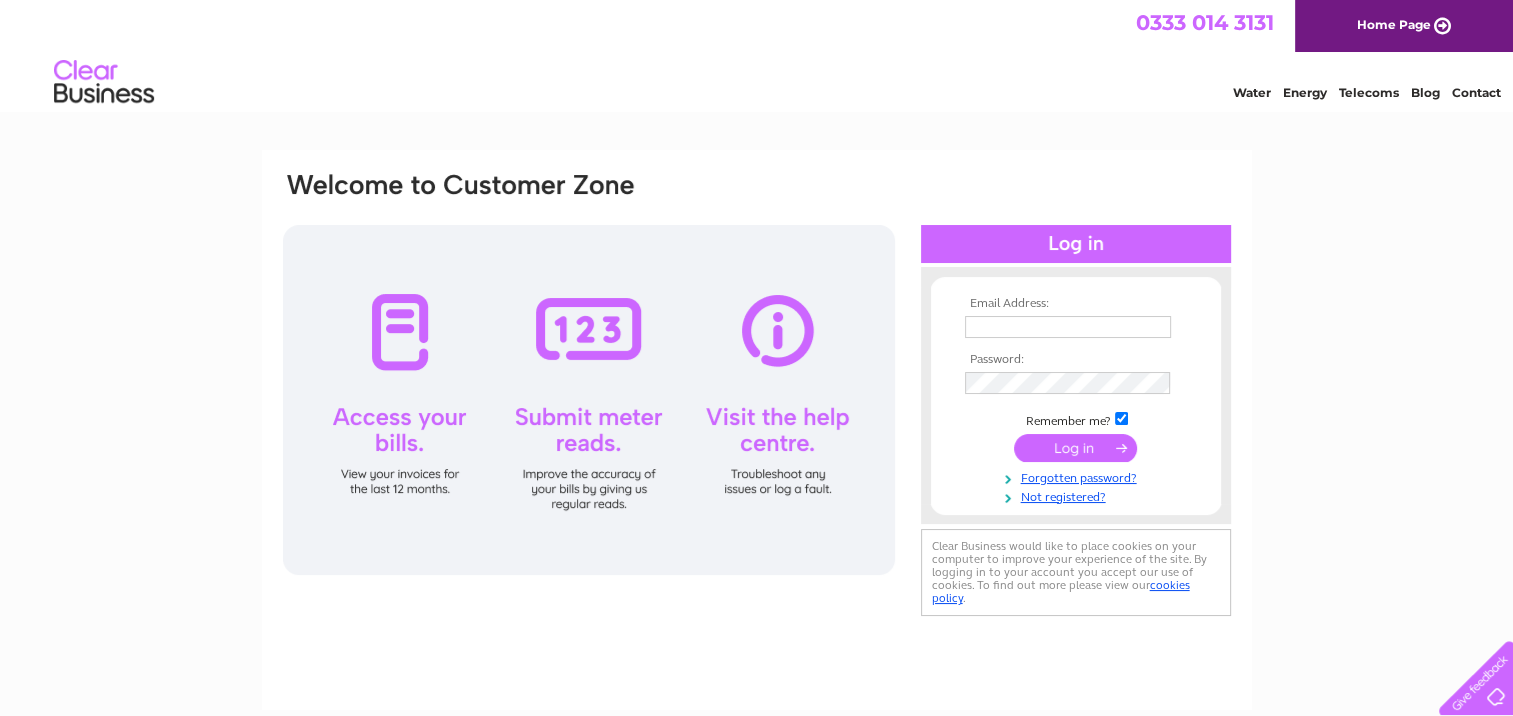 scroll, scrollTop: 0, scrollLeft: 0, axis: both 